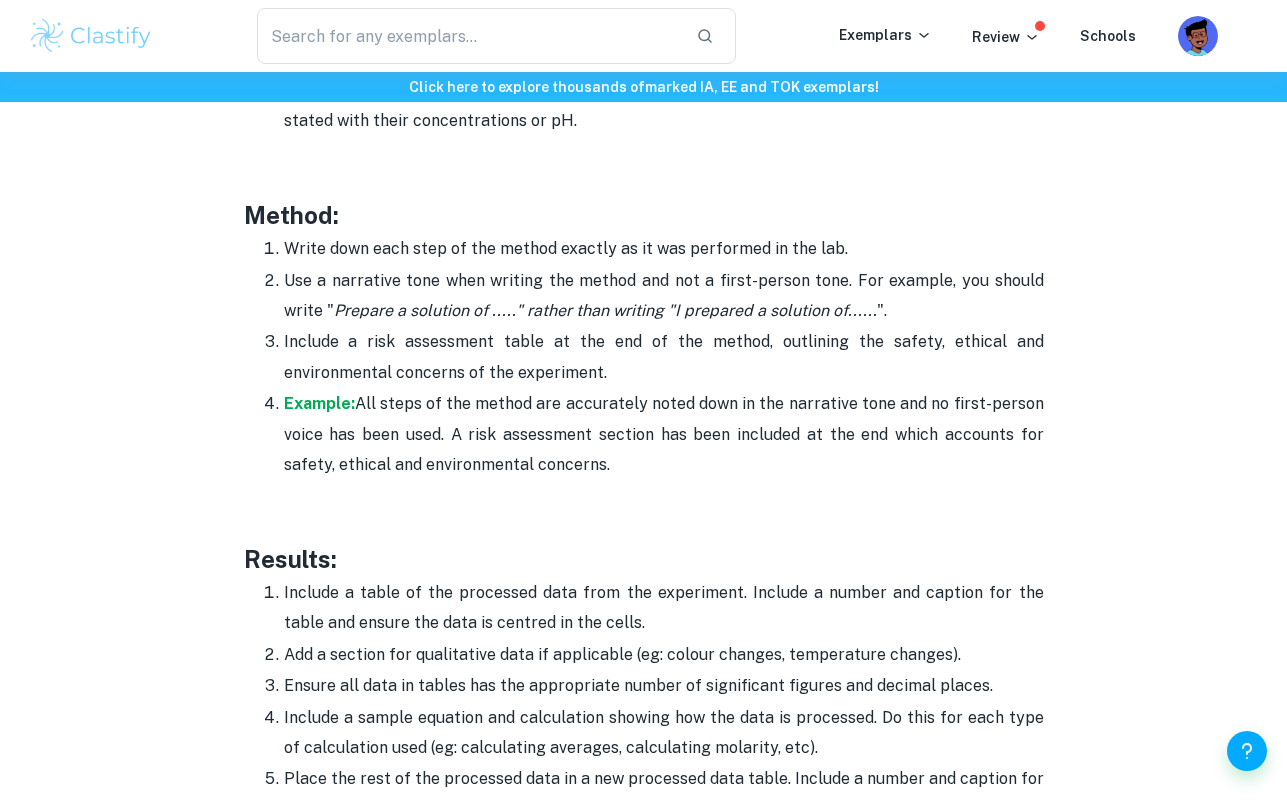 scroll, scrollTop: 4181, scrollLeft: 0, axis: vertical 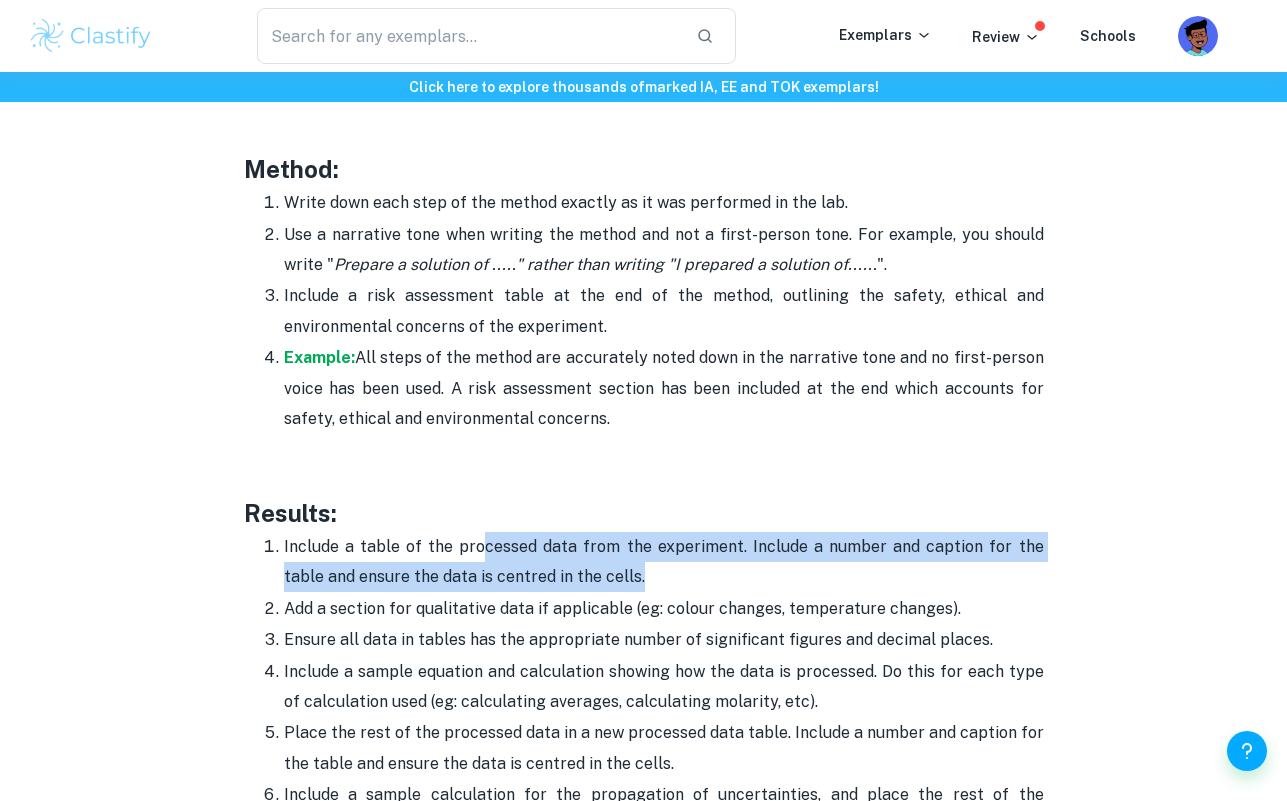 drag, startPoint x: 475, startPoint y: 532, endPoint x: 603, endPoint y: 562, distance: 131.46863 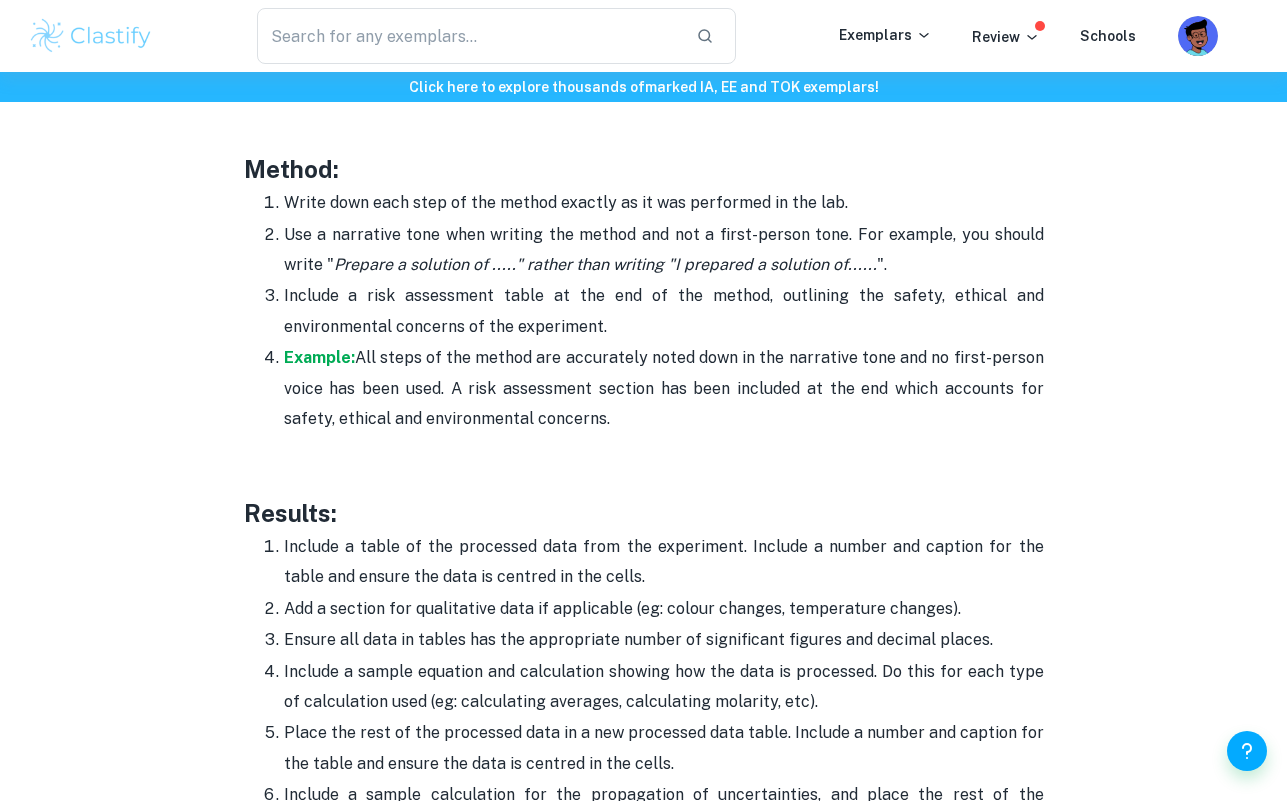 click on "Include a table of the processed data from the experiment. Include a number and caption for the table and ensure the data is centred in the cells." at bounding box center (664, 562) 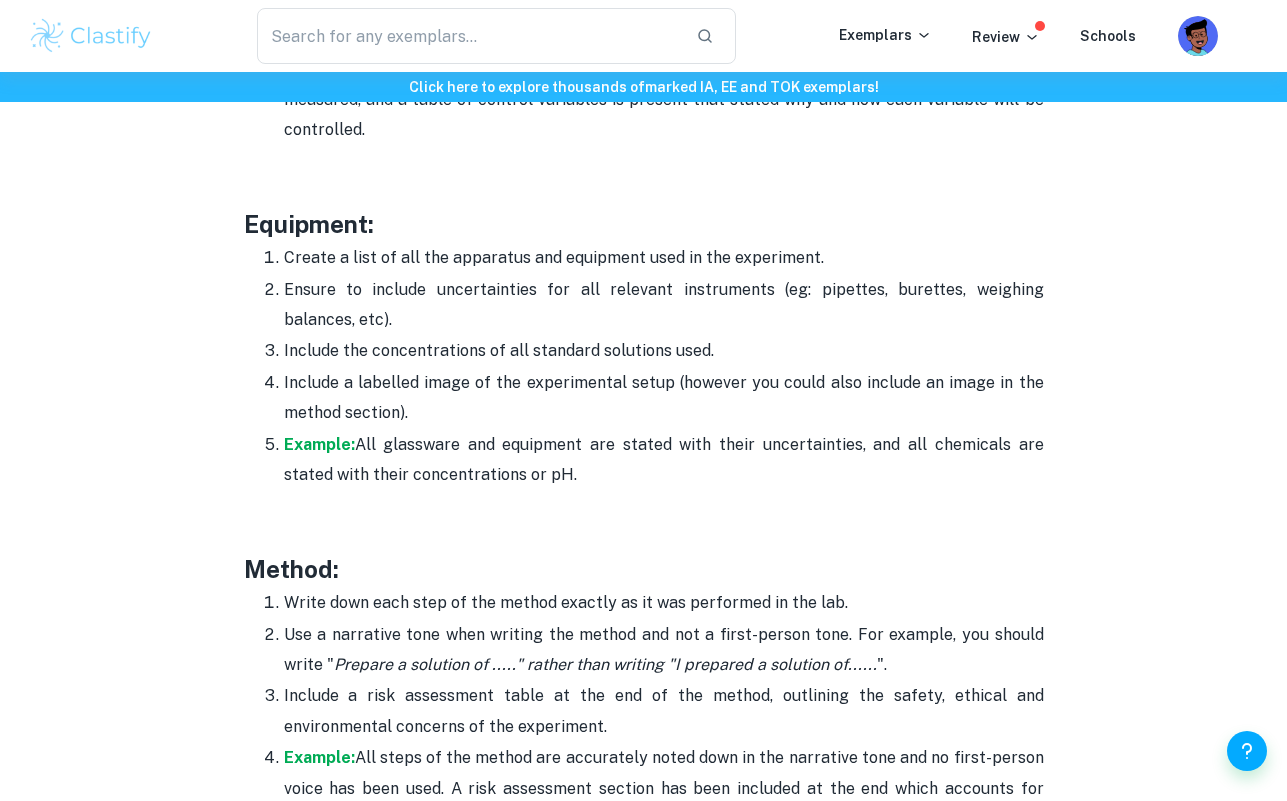 scroll, scrollTop: 3768, scrollLeft: 0, axis: vertical 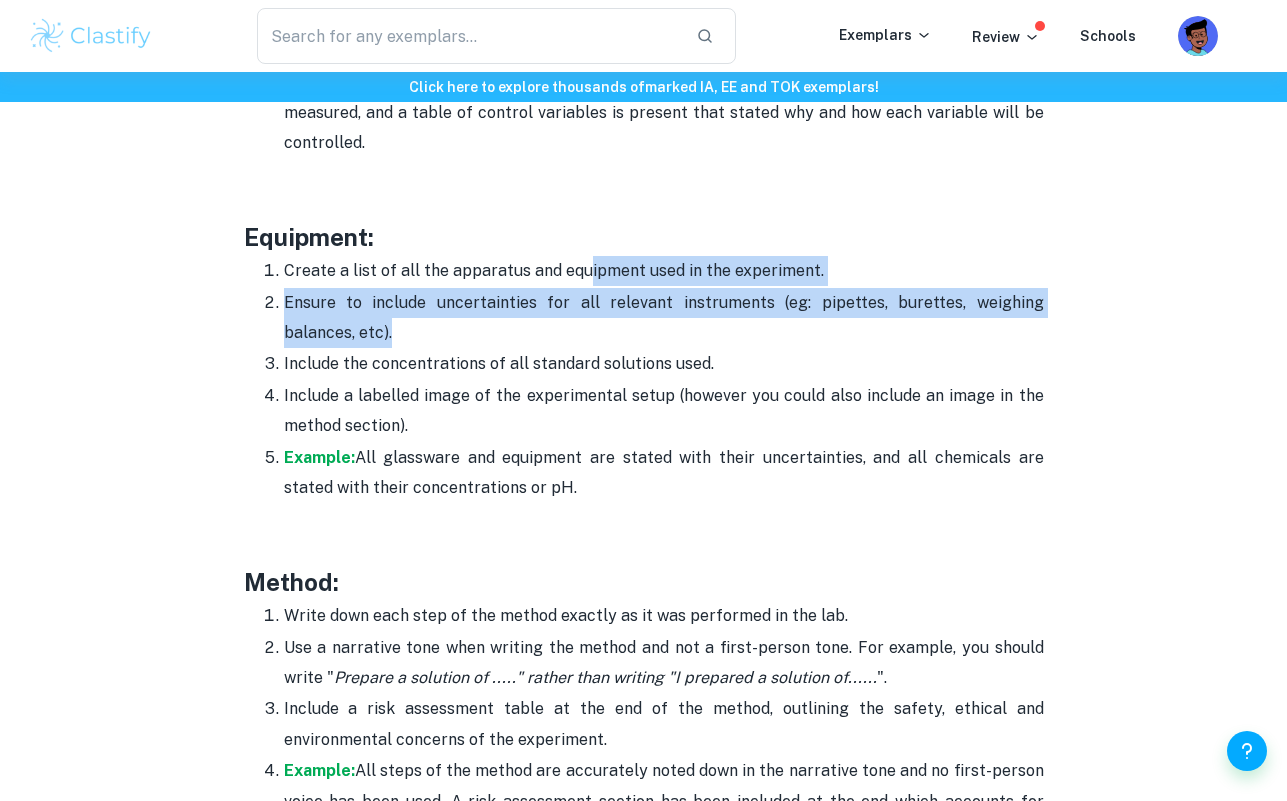 drag, startPoint x: 580, startPoint y: 259, endPoint x: 798, endPoint y: 348, distance: 235.46762 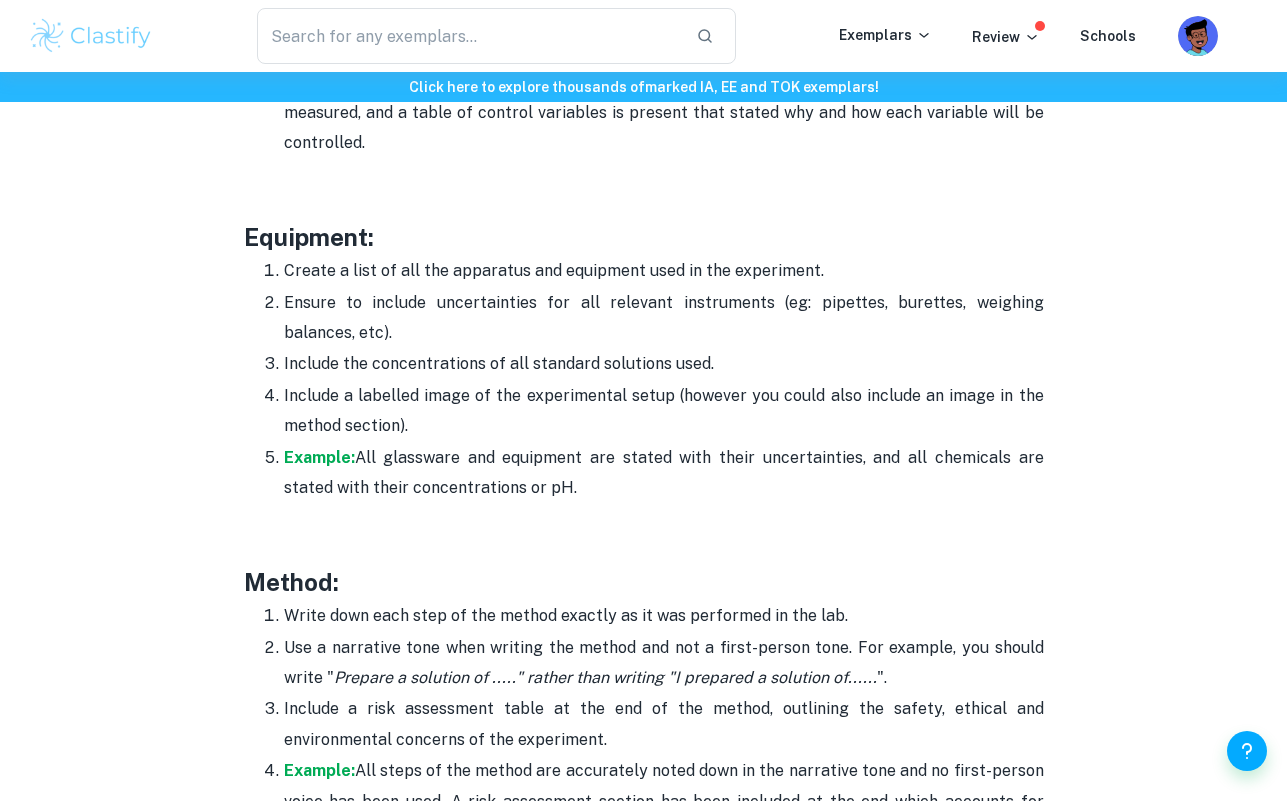 click on "Include the concentrations of all standard solutions used." at bounding box center (664, 364) 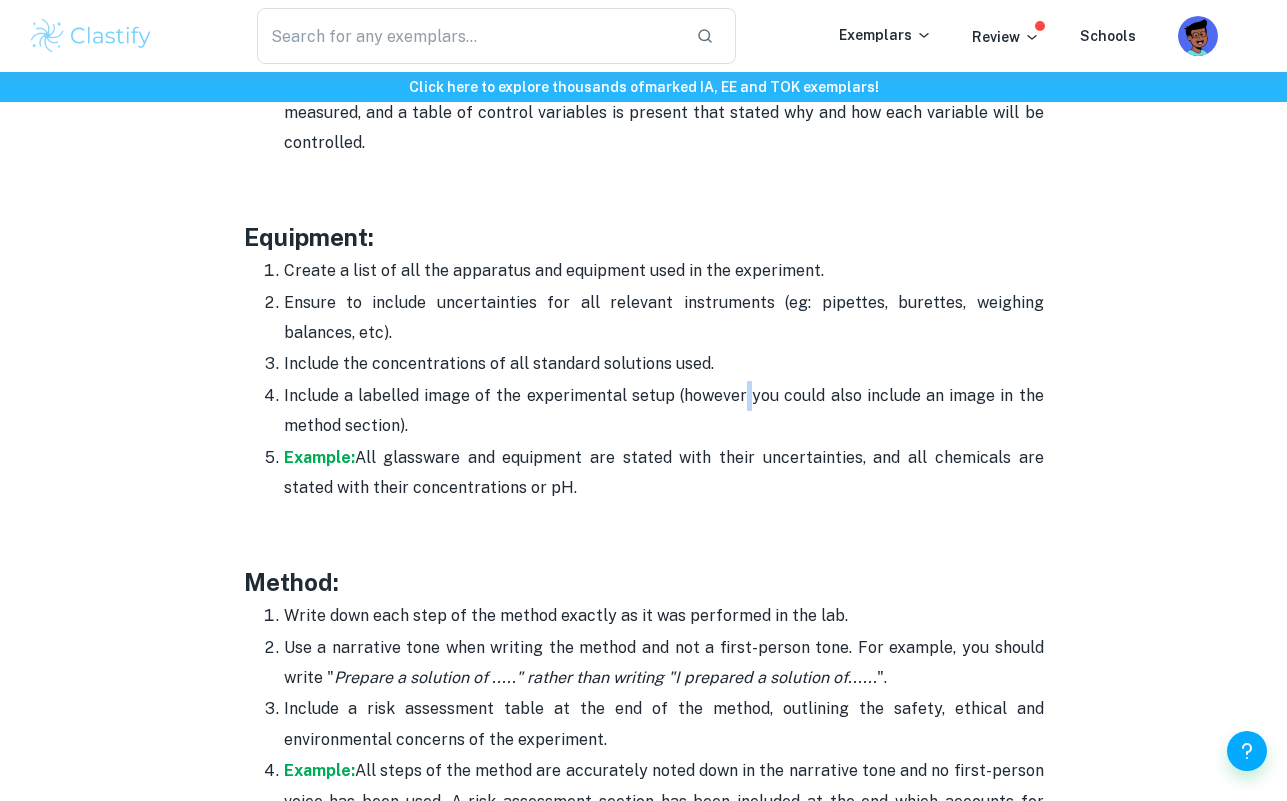 click on "Include a labelled image of the experimental setup (however you could also include an image in the method section)." at bounding box center [664, 411] 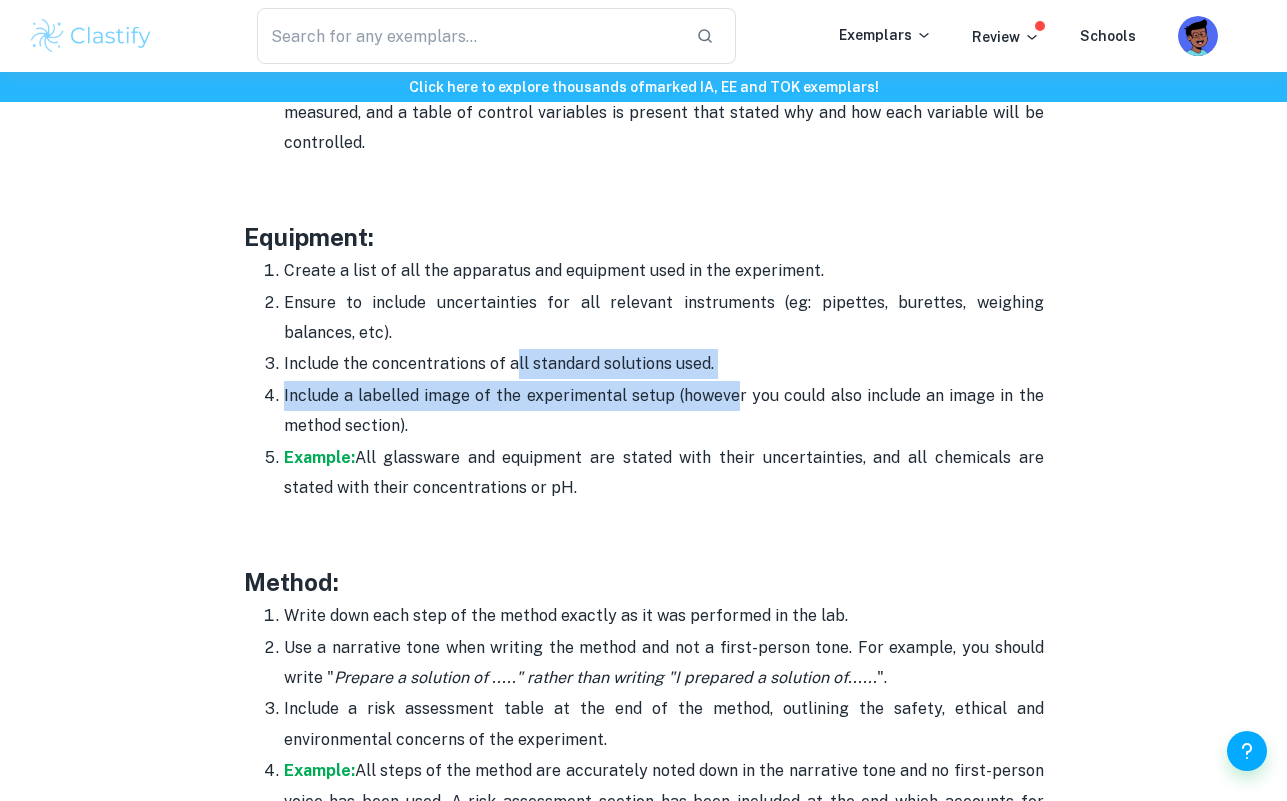 drag, startPoint x: 735, startPoint y: 382, endPoint x: 513, endPoint y: 355, distance: 223.63586 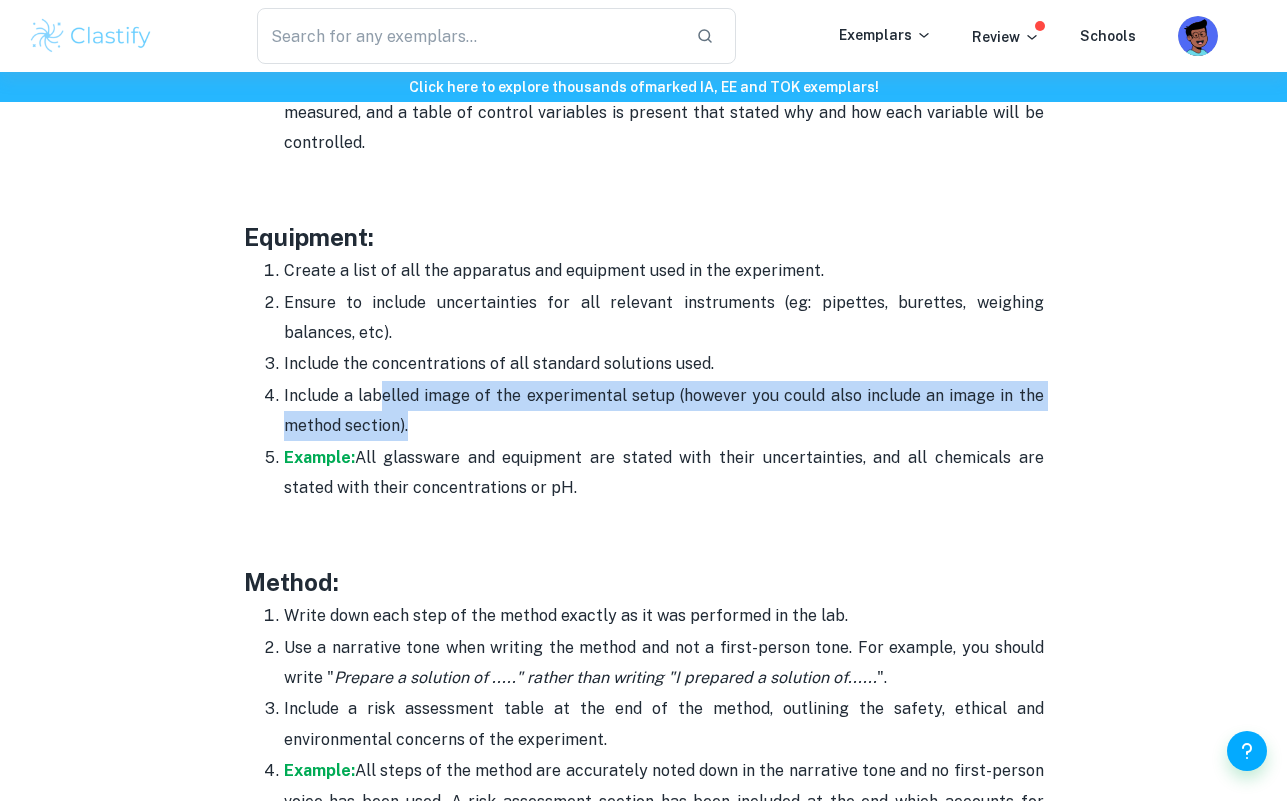 drag, startPoint x: 383, startPoint y: 386, endPoint x: 429, endPoint y: 439, distance: 70.178345 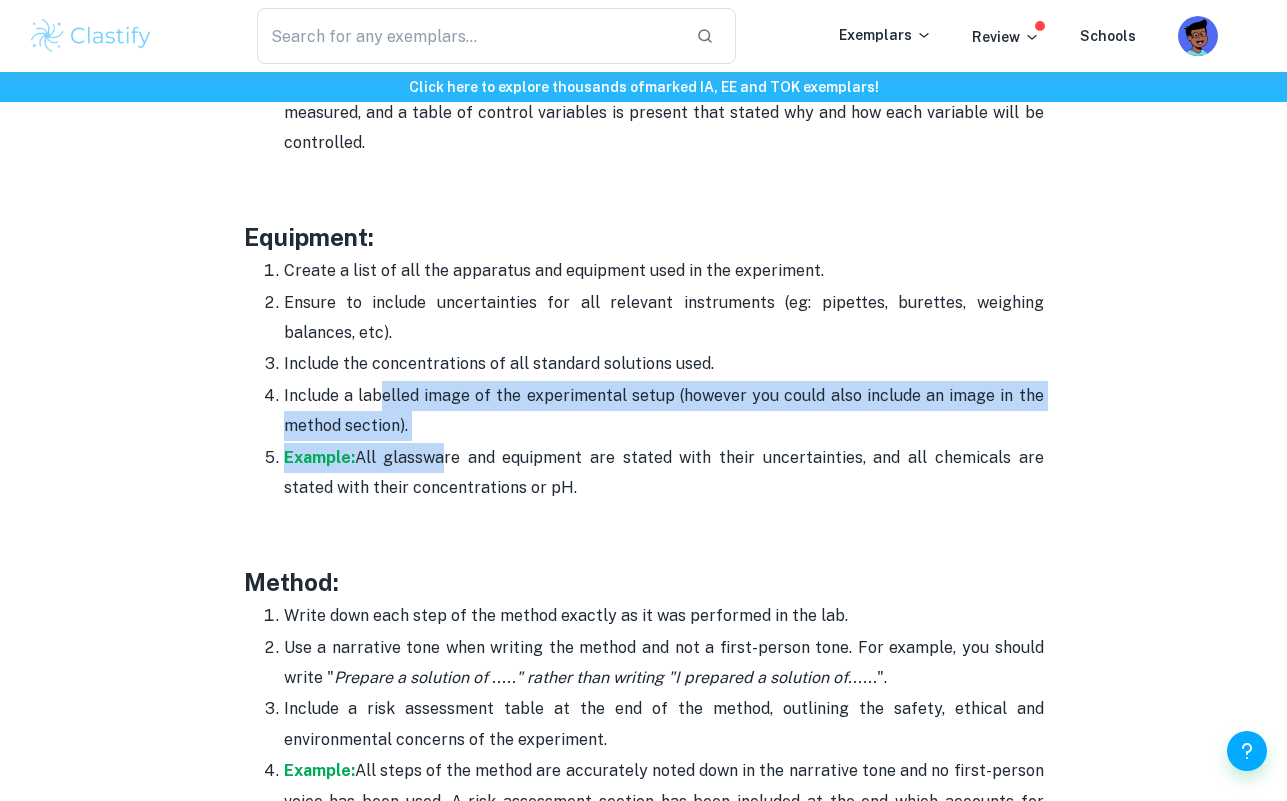 click on "Example:  All glassware and equipment are stated with their uncertainties, and all chemicals are stated with their concentrations or pH." at bounding box center [664, 473] 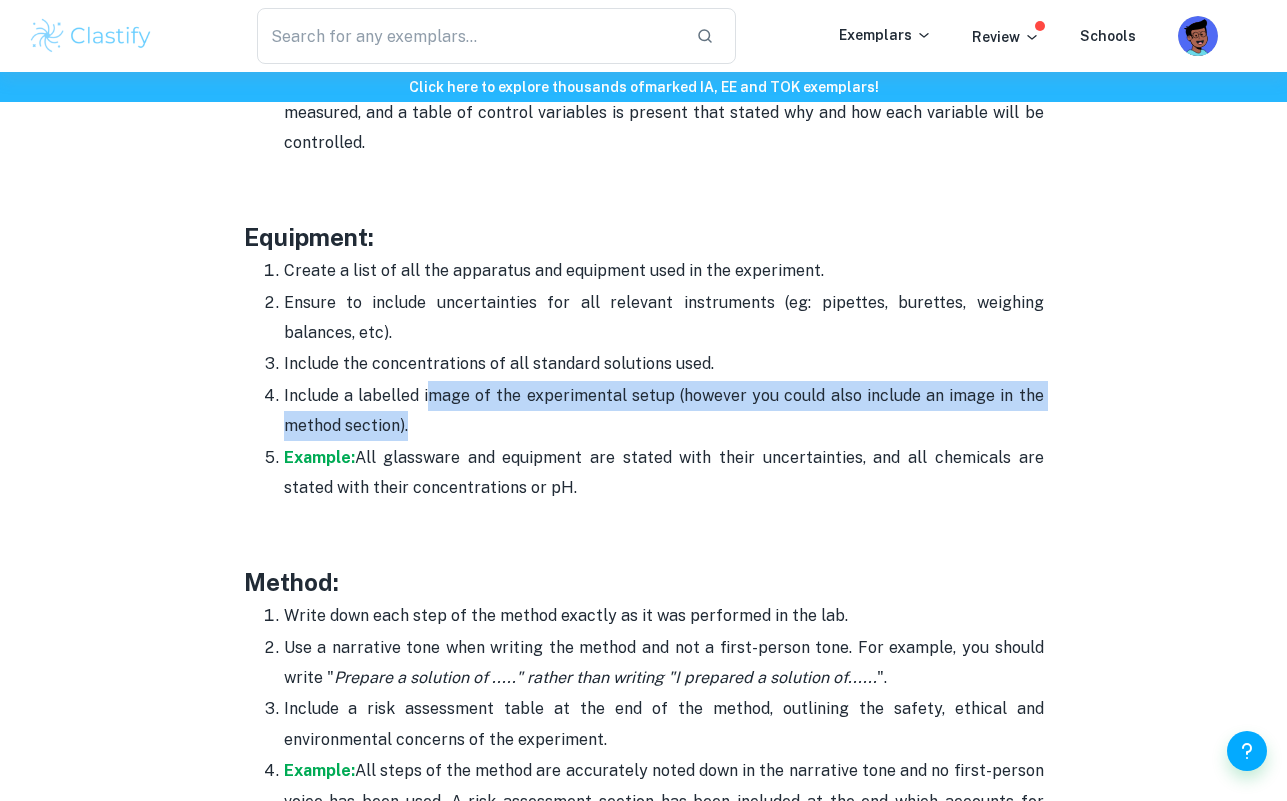 drag, startPoint x: 428, startPoint y: 378, endPoint x: 443, endPoint y: 419, distance: 43.65776 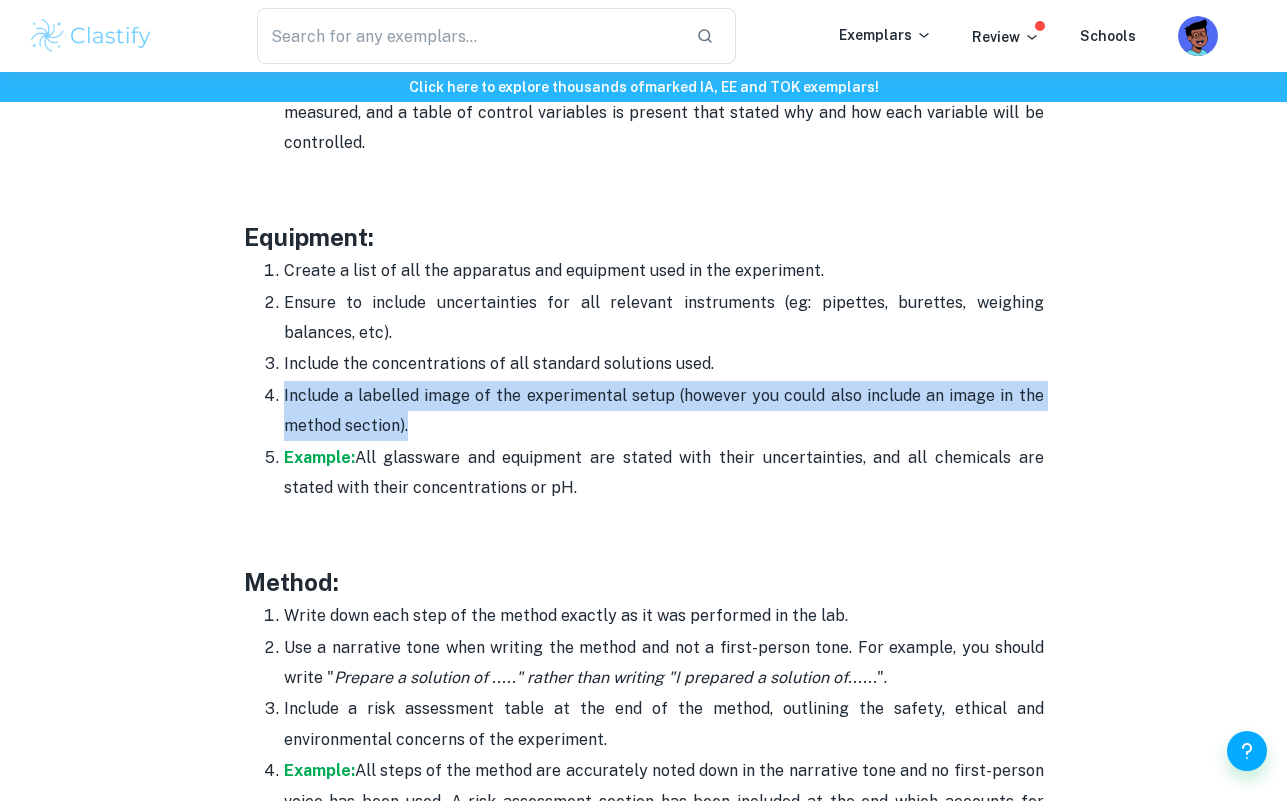 drag, startPoint x: 276, startPoint y: 384, endPoint x: 443, endPoint y: 430, distance: 173.21951 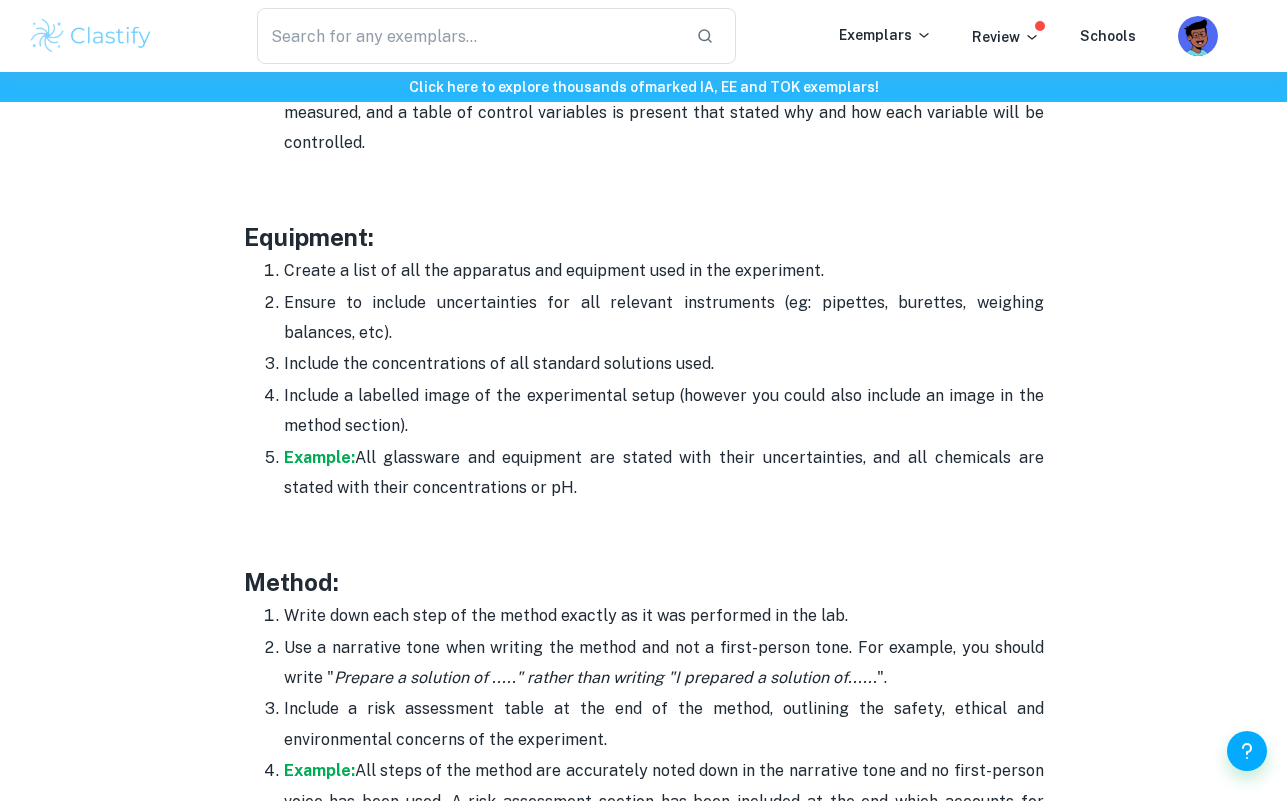 click on "Example:  All glassware and equipment are stated with their uncertainties, and all chemicals are stated with their concentrations or pH." at bounding box center (664, 473) 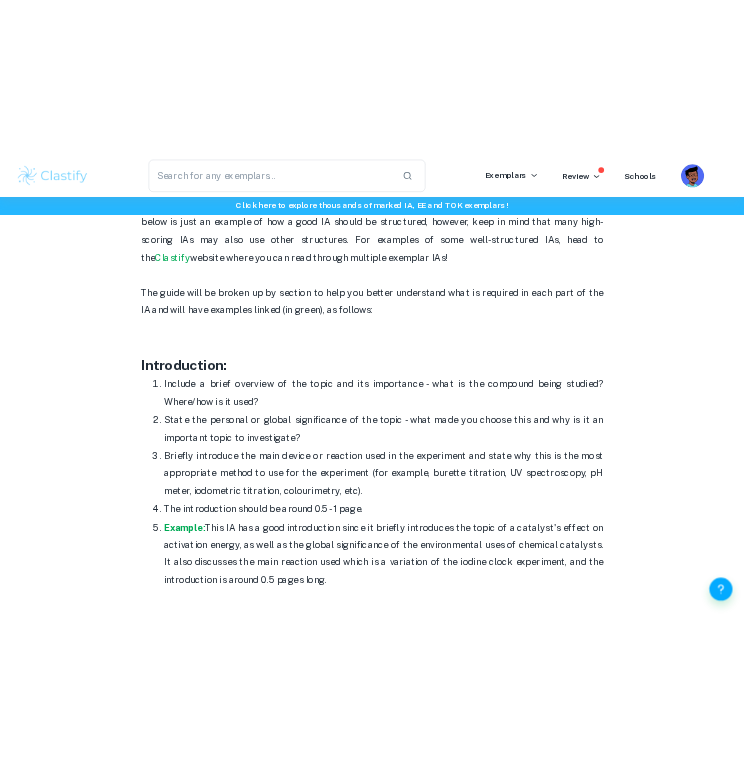 scroll, scrollTop: 1146, scrollLeft: 0, axis: vertical 